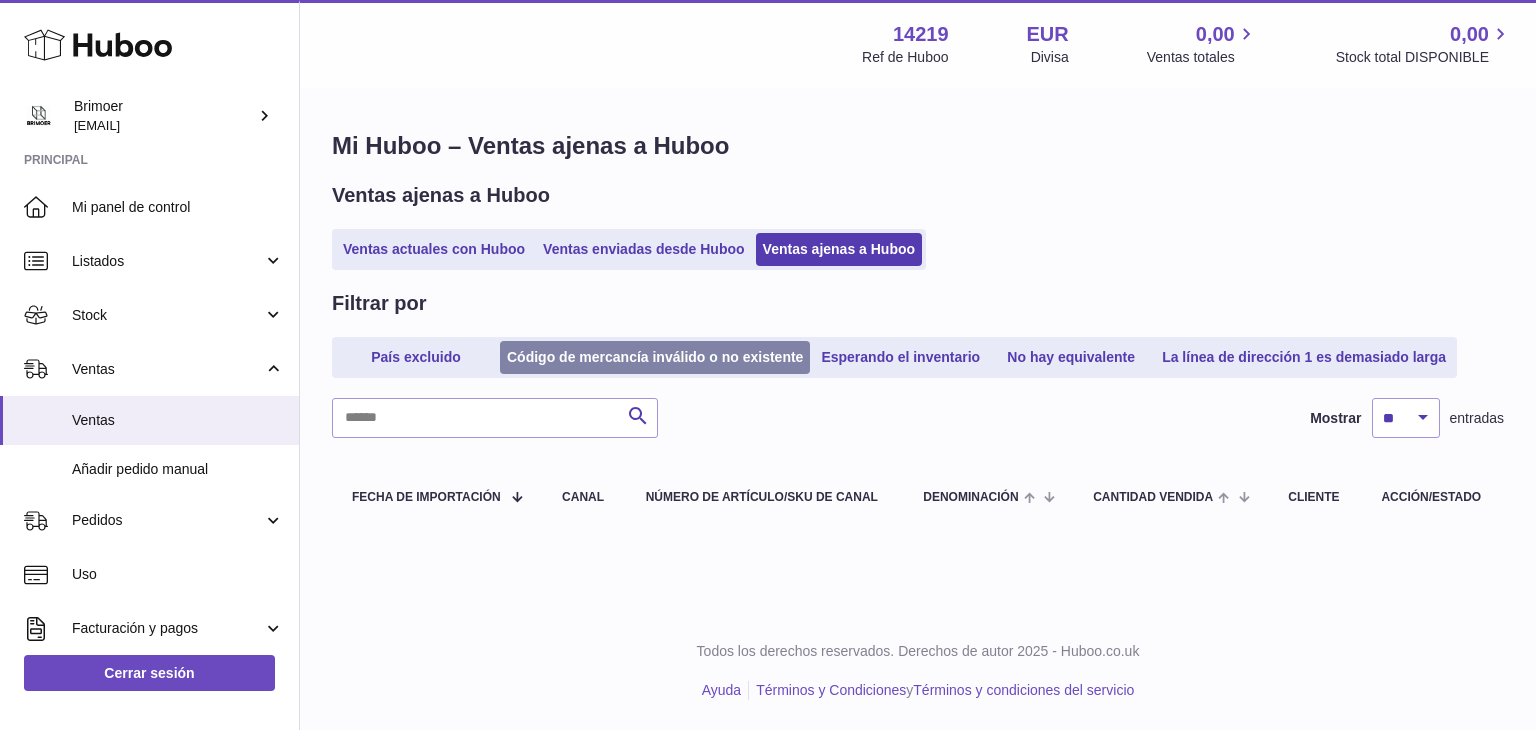 scroll, scrollTop: 0, scrollLeft: 0, axis: both 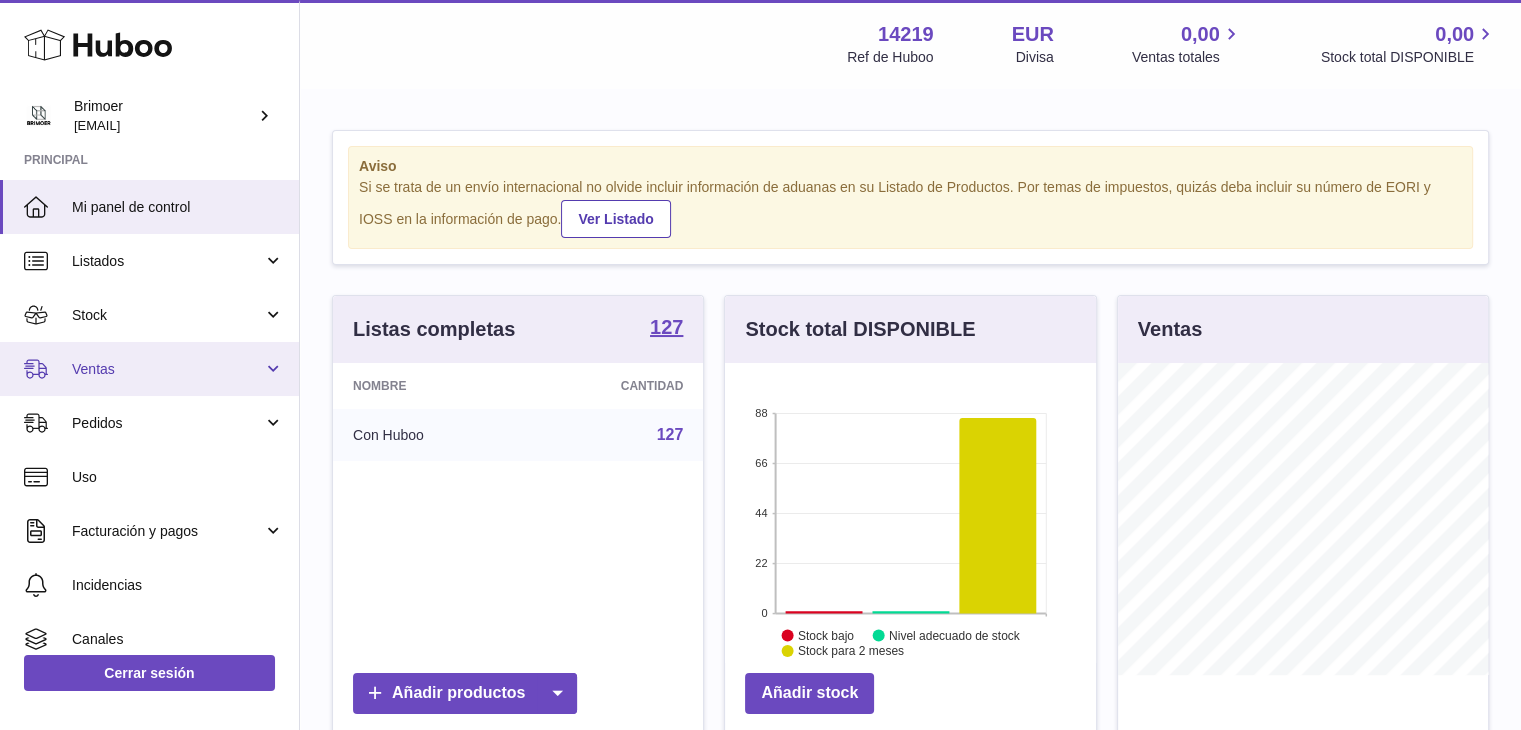 click on "Ventas" at bounding box center [149, 369] 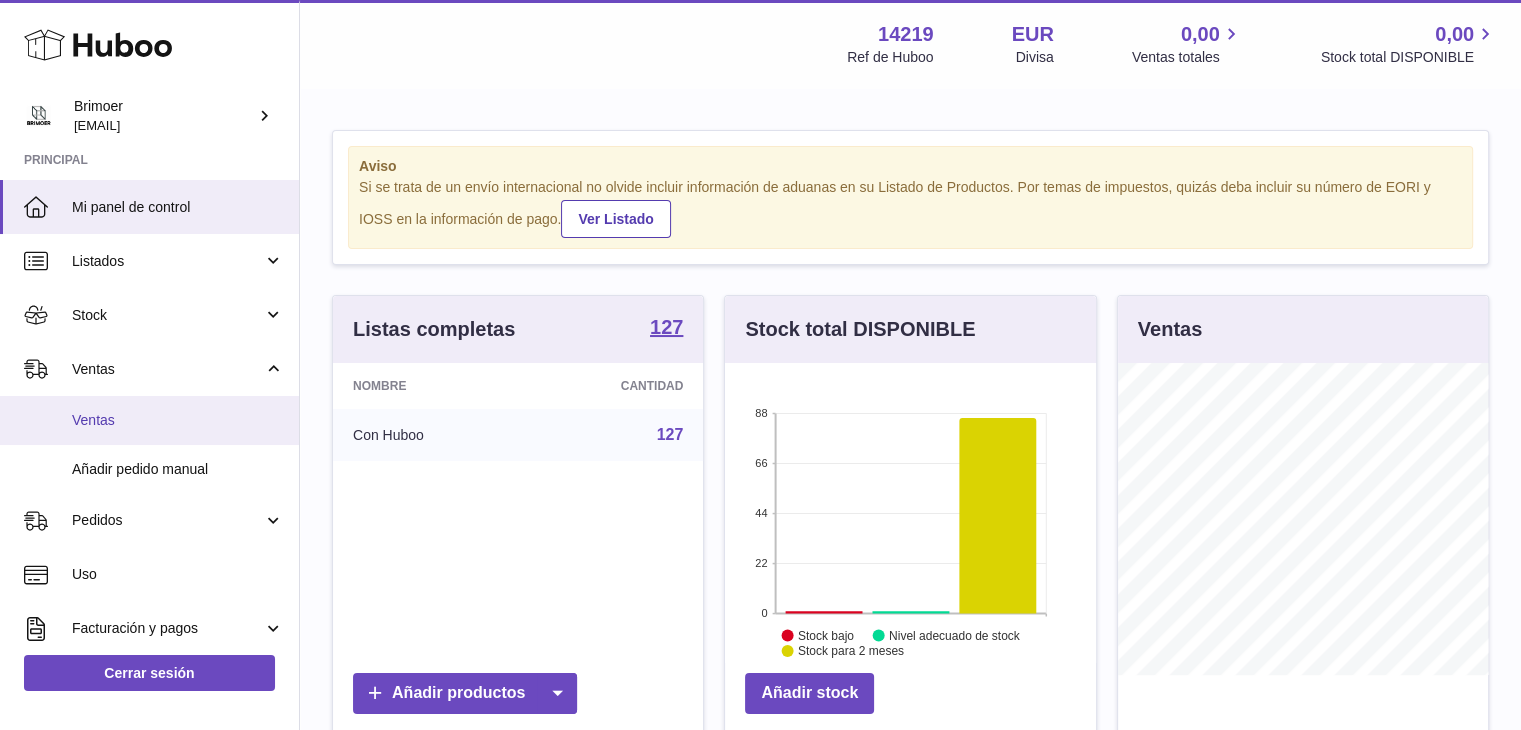 click on "Ventas" at bounding box center [178, 420] 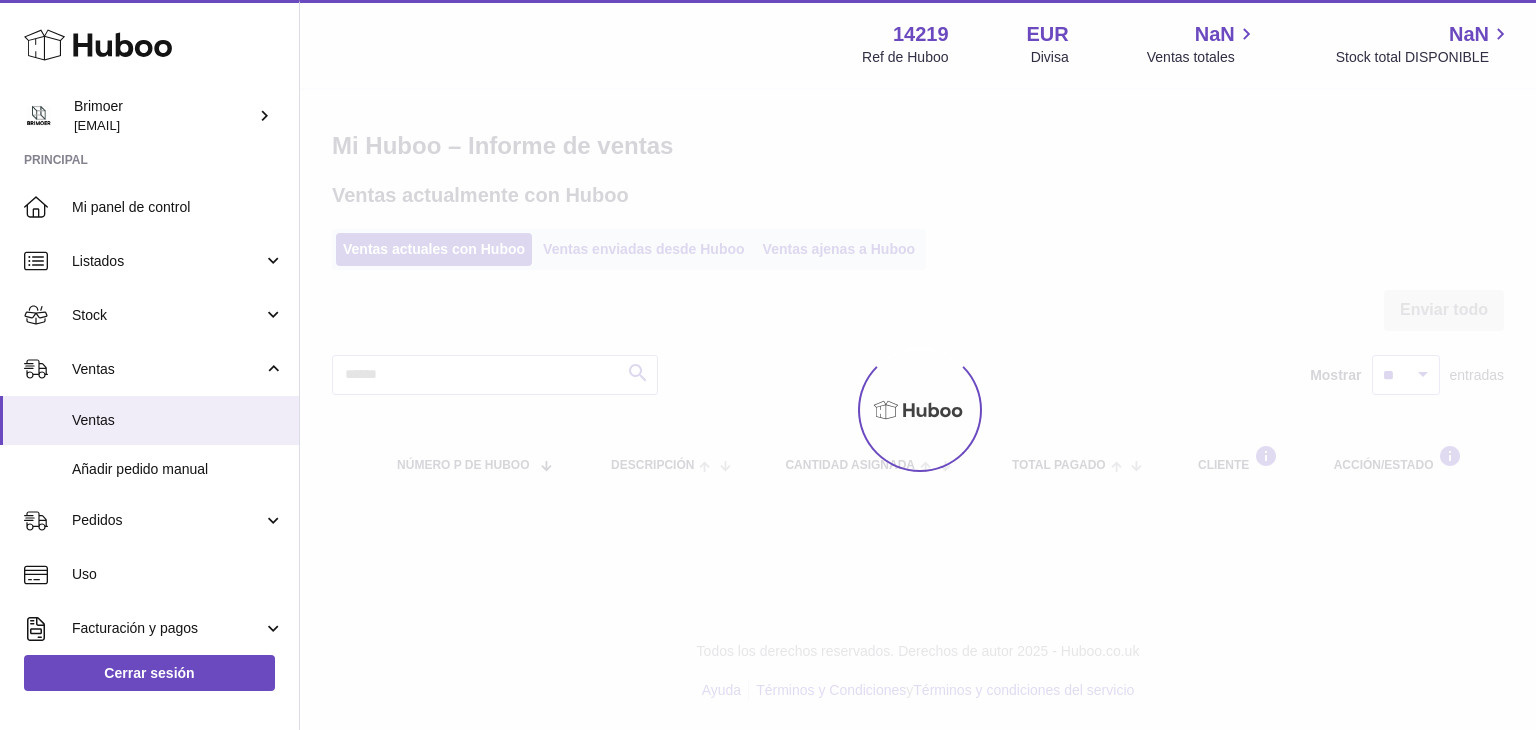 scroll, scrollTop: 0, scrollLeft: 0, axis: both 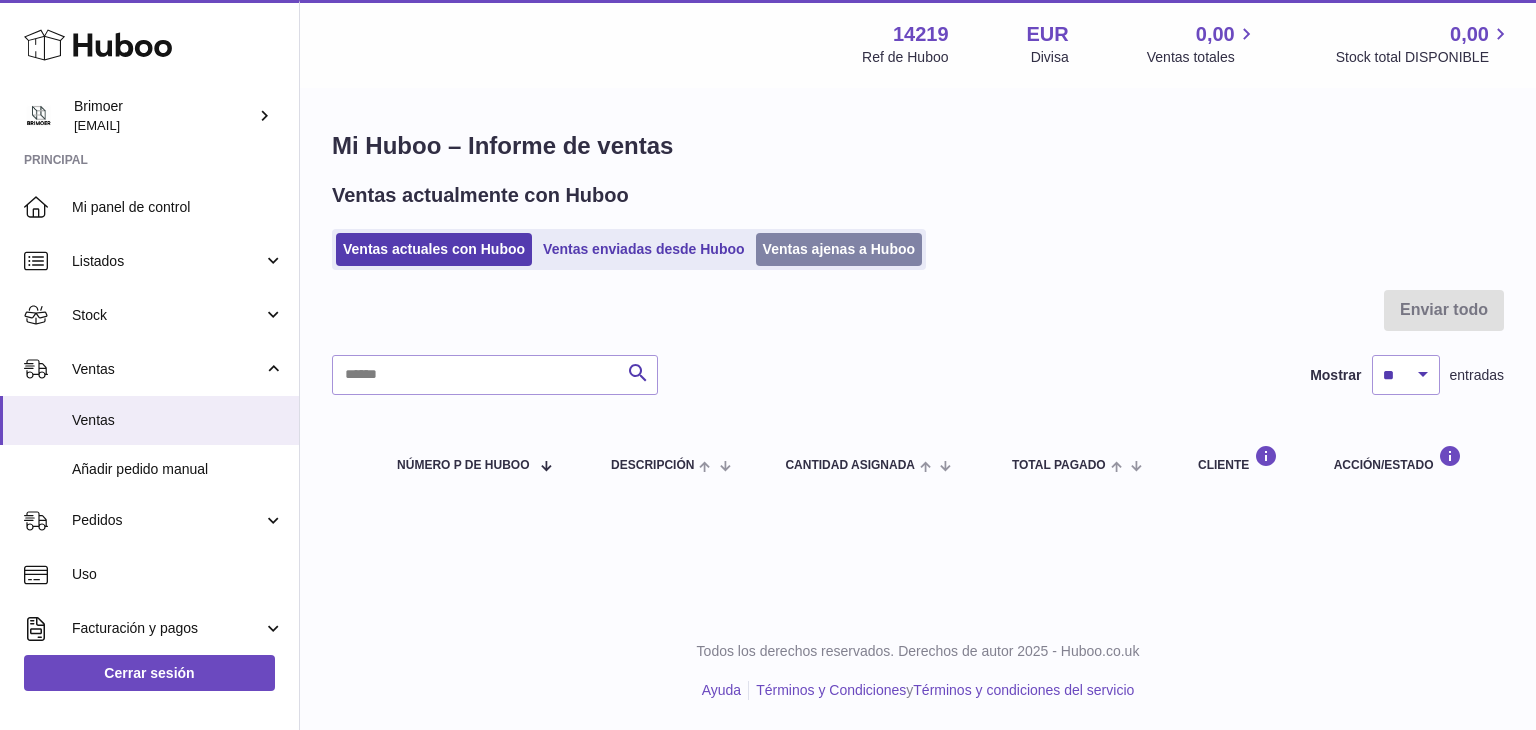 click on "Ventas ajenas a Huboo" at bounding box center (839, 249) 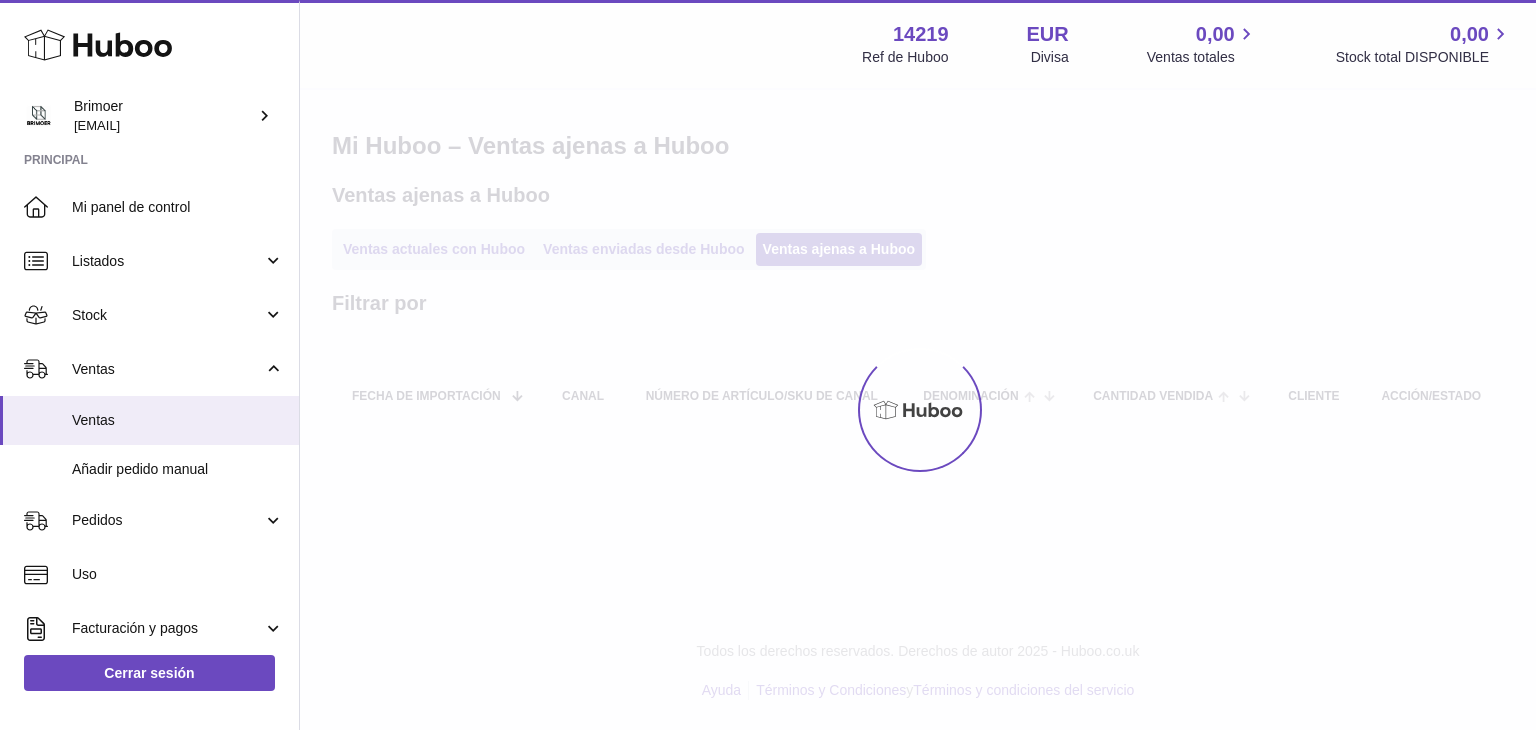 scroll, scrollTop: 0, scrollLeft: 0, axis: both 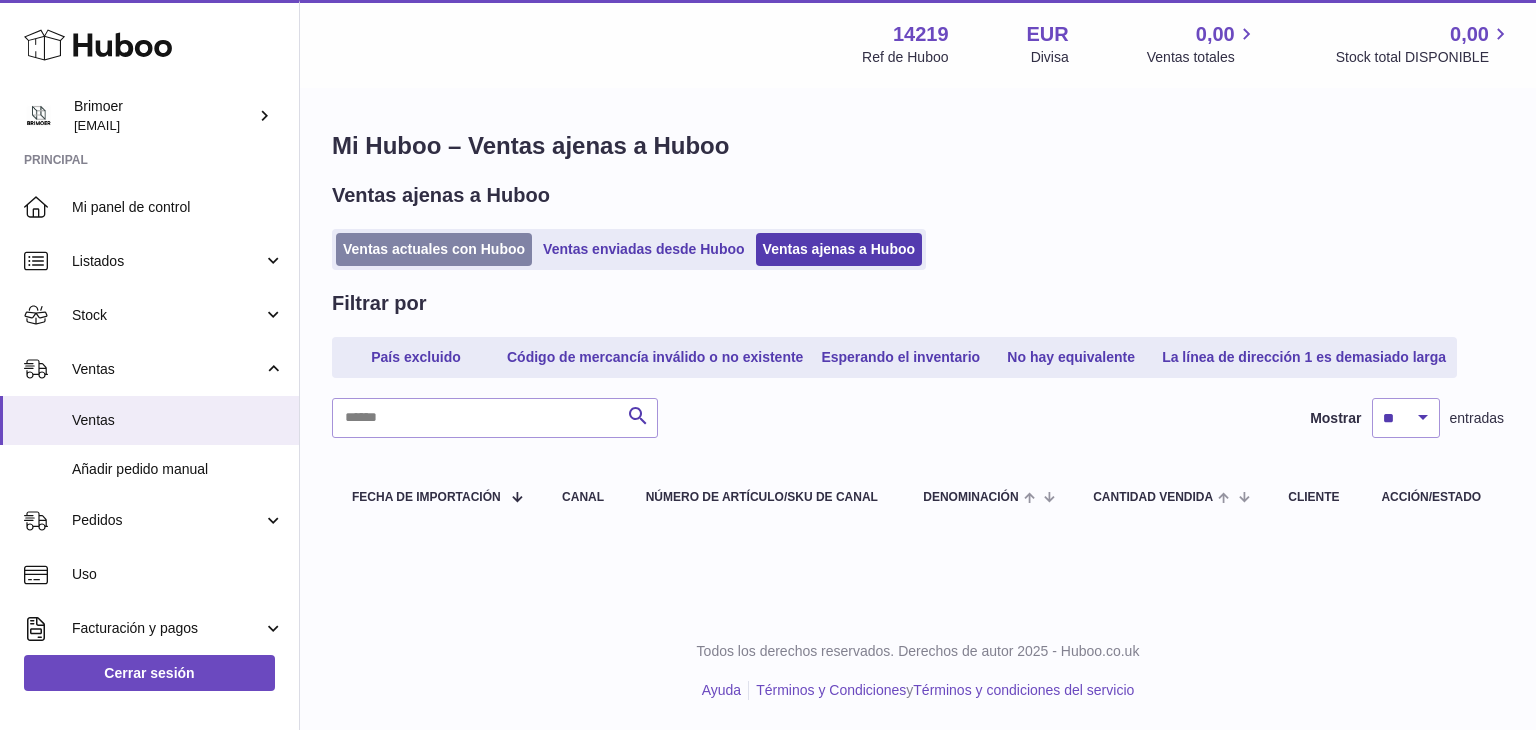click on "Ventas actuales con Huboo" at bounding box center (434, 249) 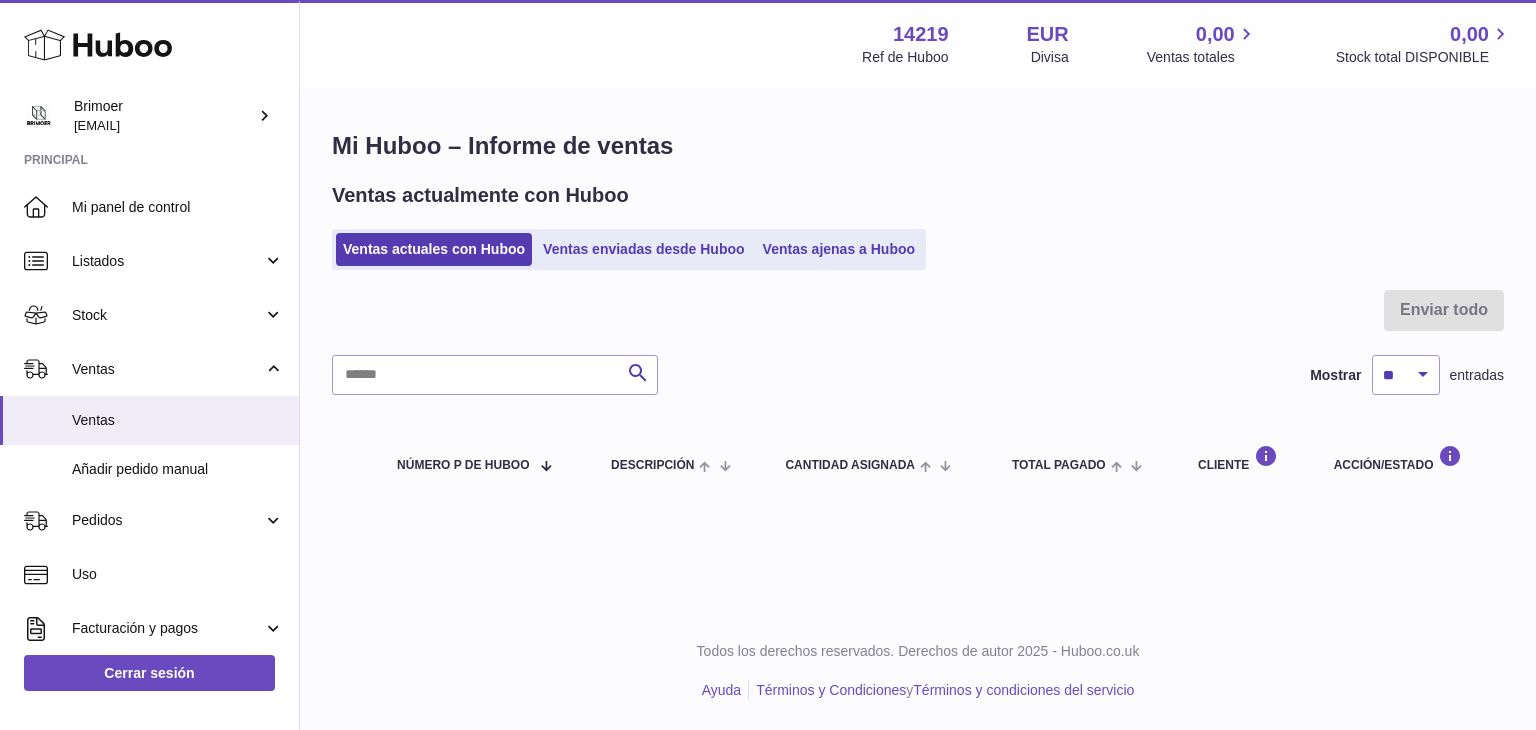 scroll, scrollTop: 0, scrollLeft: 0, axis: both 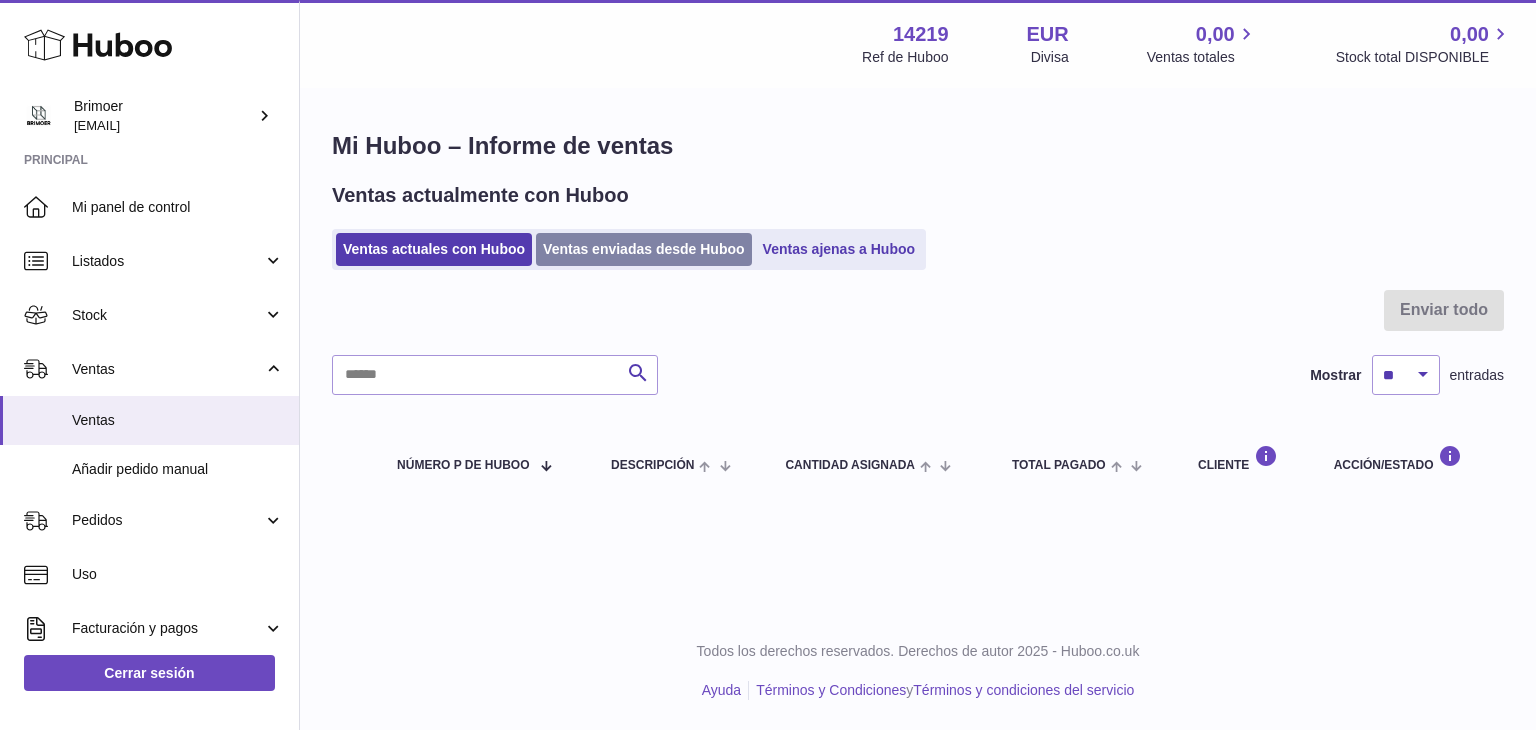 click on "Ventas enviadas desde Huboo" at bounding box center (644, 249) 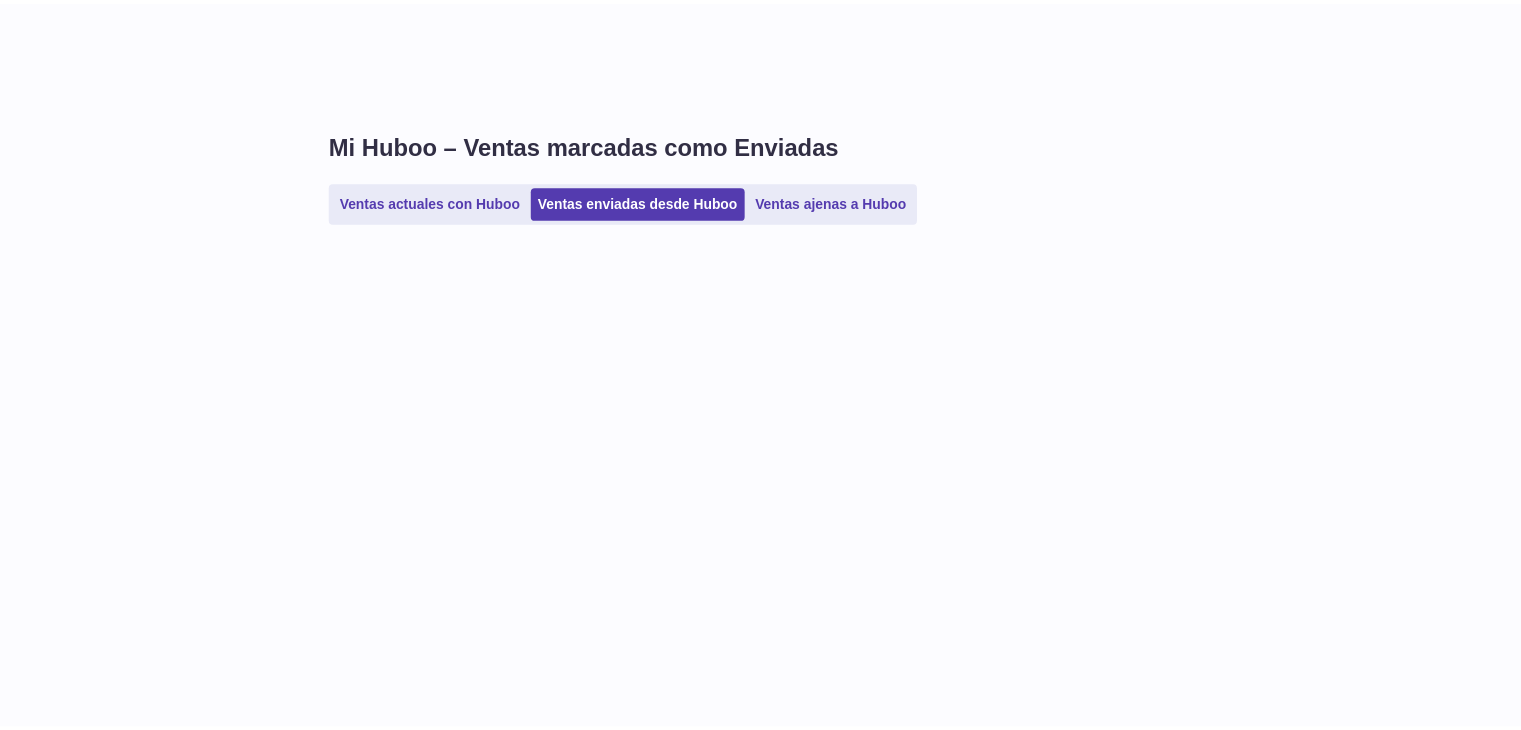 scroll, scrollTop: 0, scrollLeft: 0, axis: both 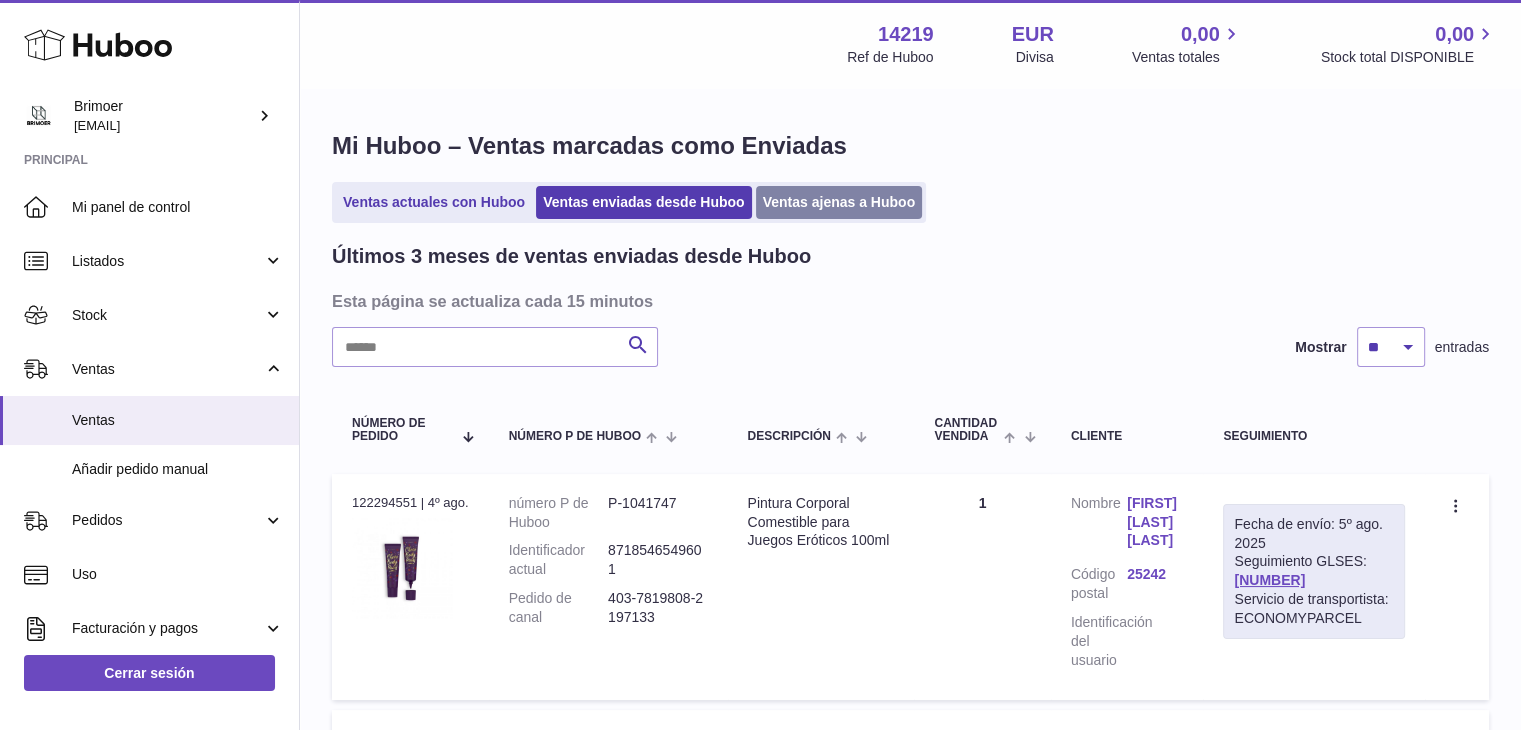 click on "Ventas ajenas a Huboo" at bounding box center [839, 202] 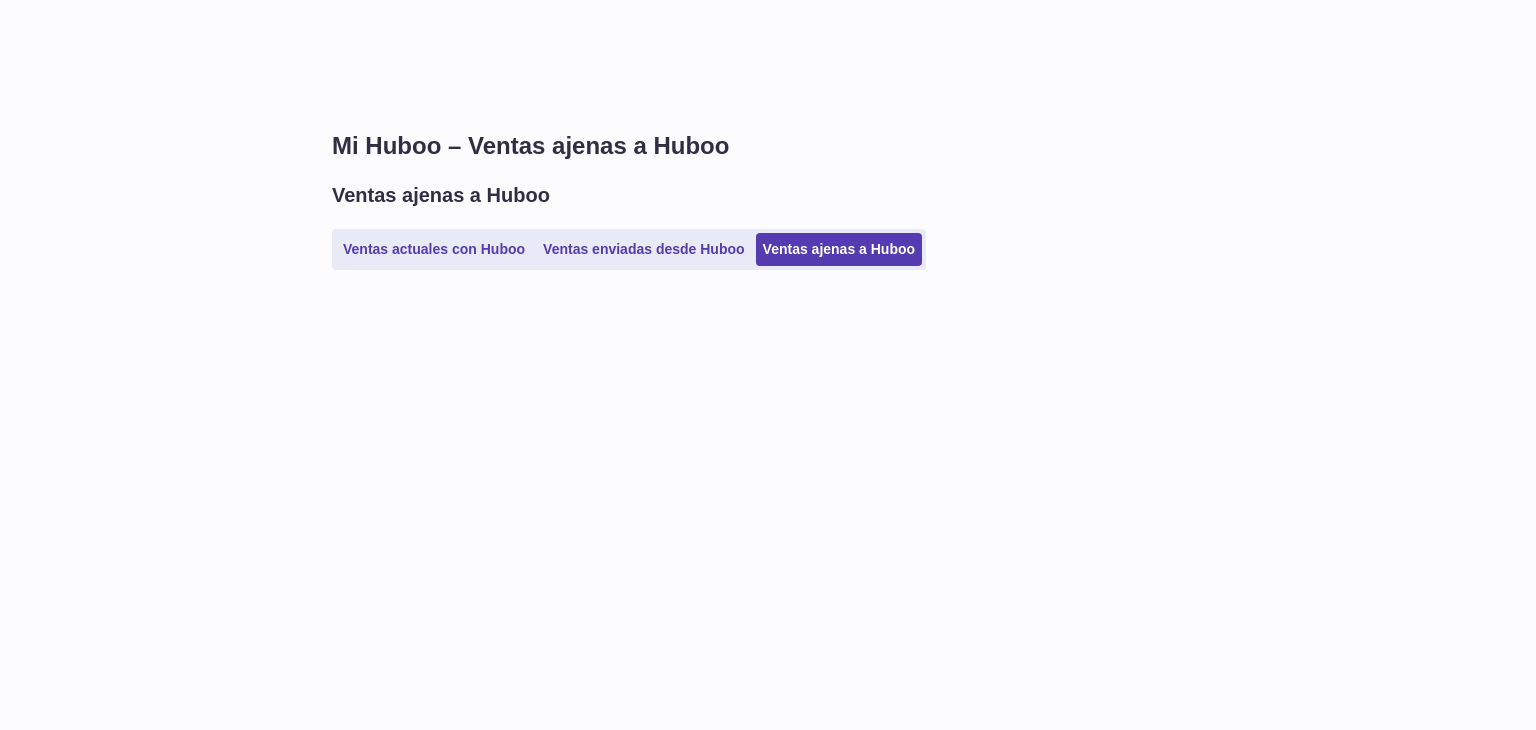 scroll, scrollTop: 0, scrollLeft: 0, axis: both 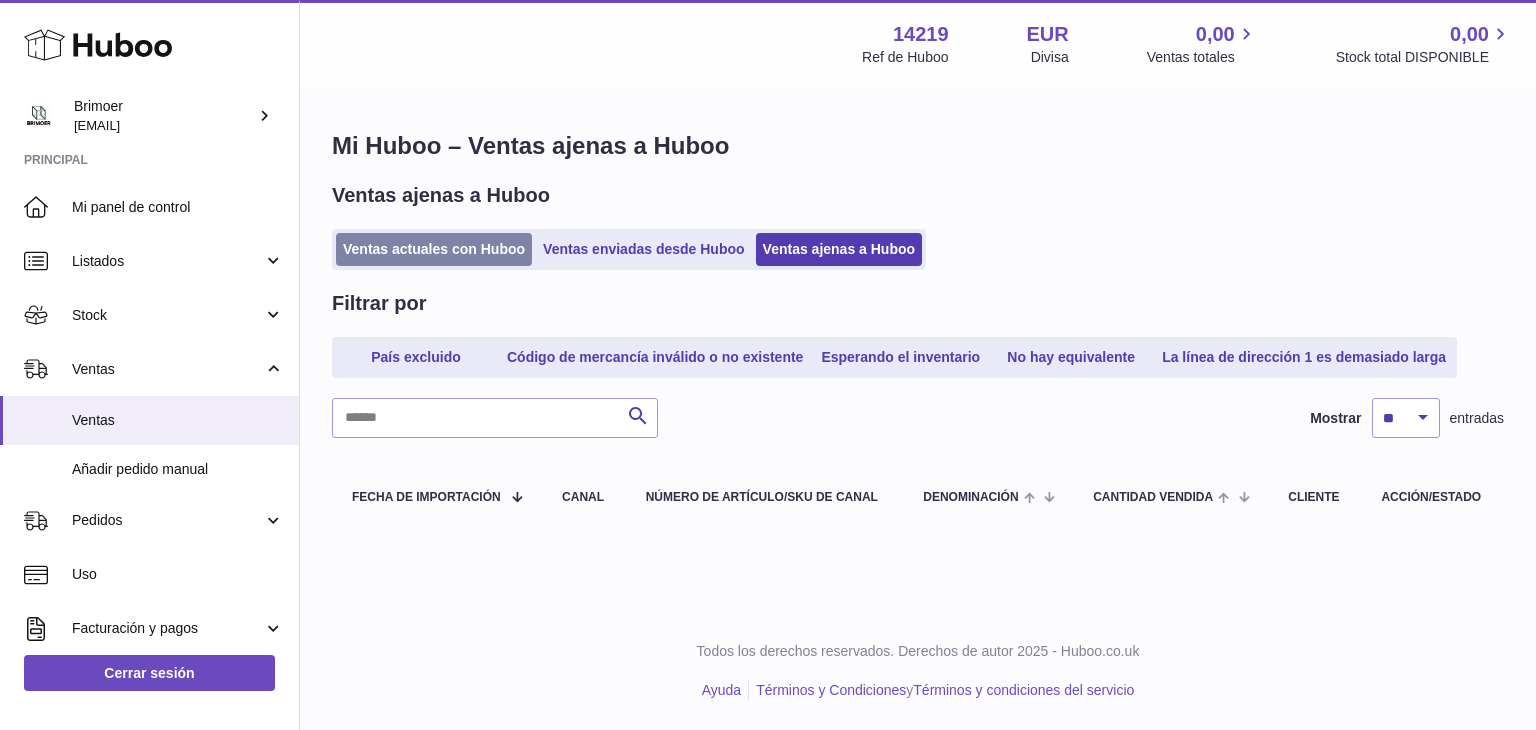 click on "Ventas actuales con Huboo" at bounding box center (434, 249) 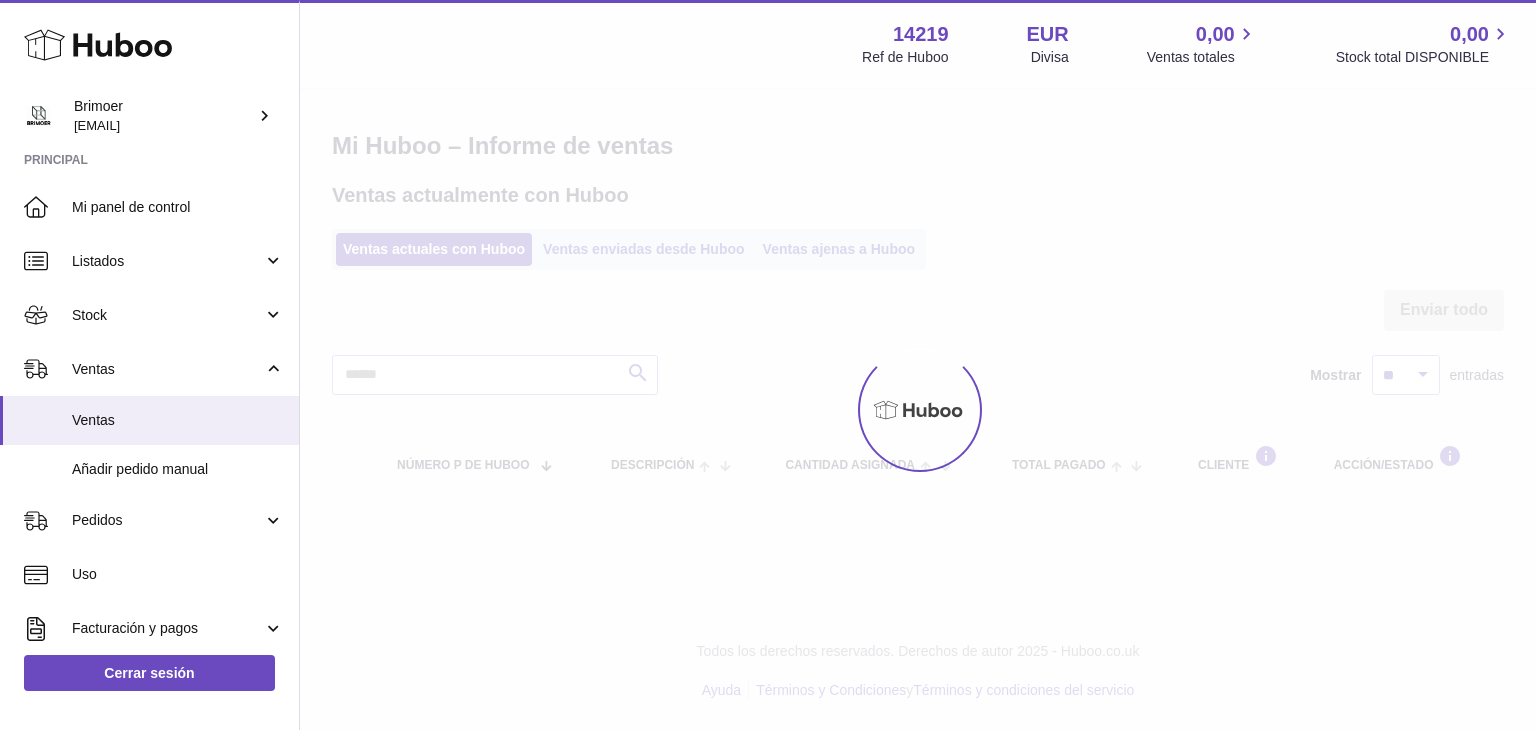 scroll, scrollTop: 0, scrollLeft: 0, axis: both 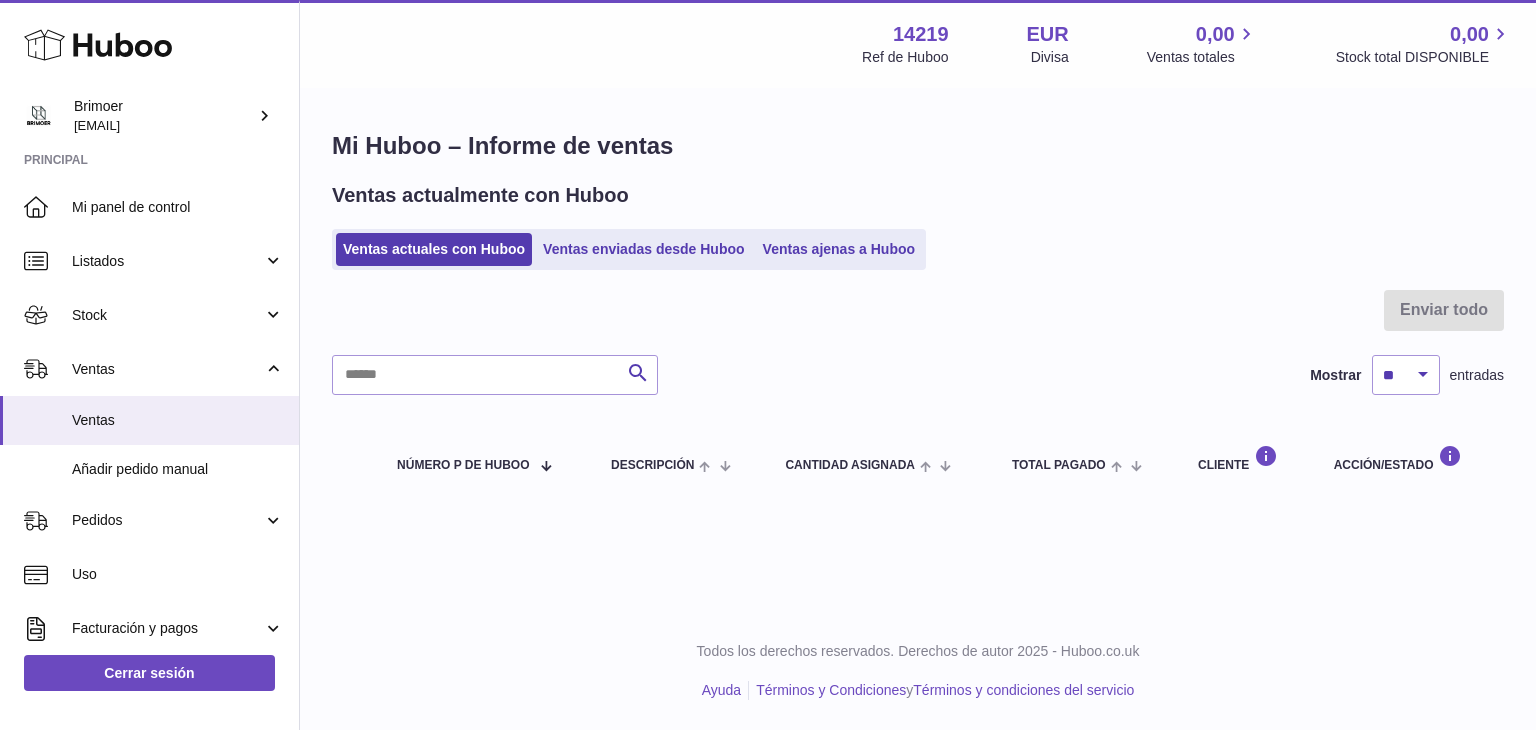 click on "Ventas enviadas desde Huboo" at bounding box center (644, 249) 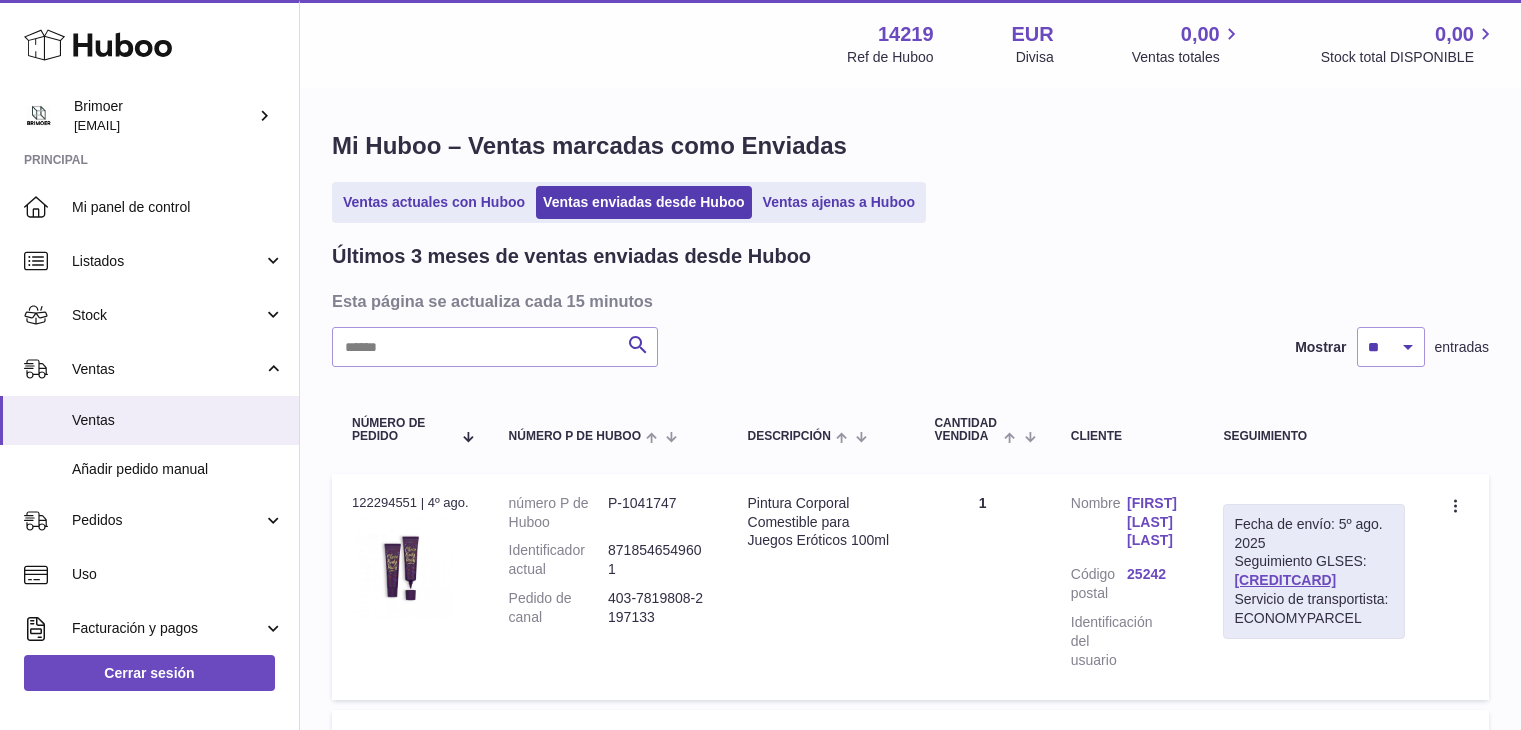 scroll, scrollTop: 0, scrollLeft: 0, axis: both 